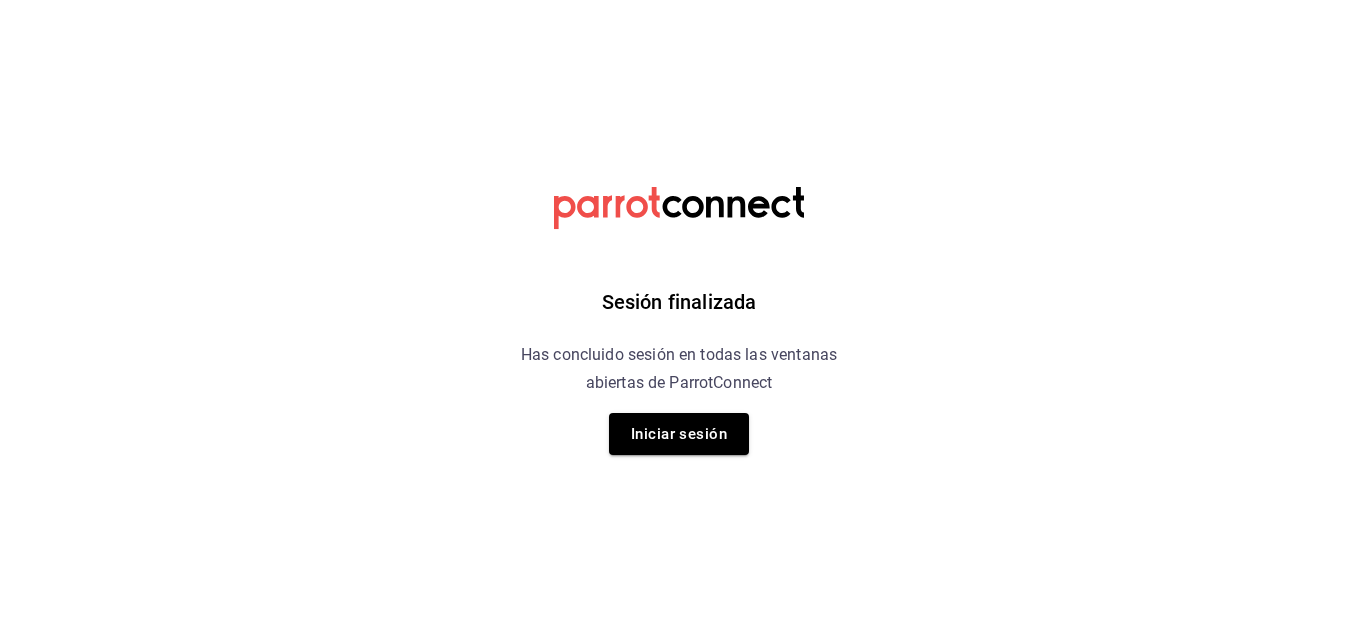 scroll, scrollTop: 0, scrollLeft: 0, axis: both 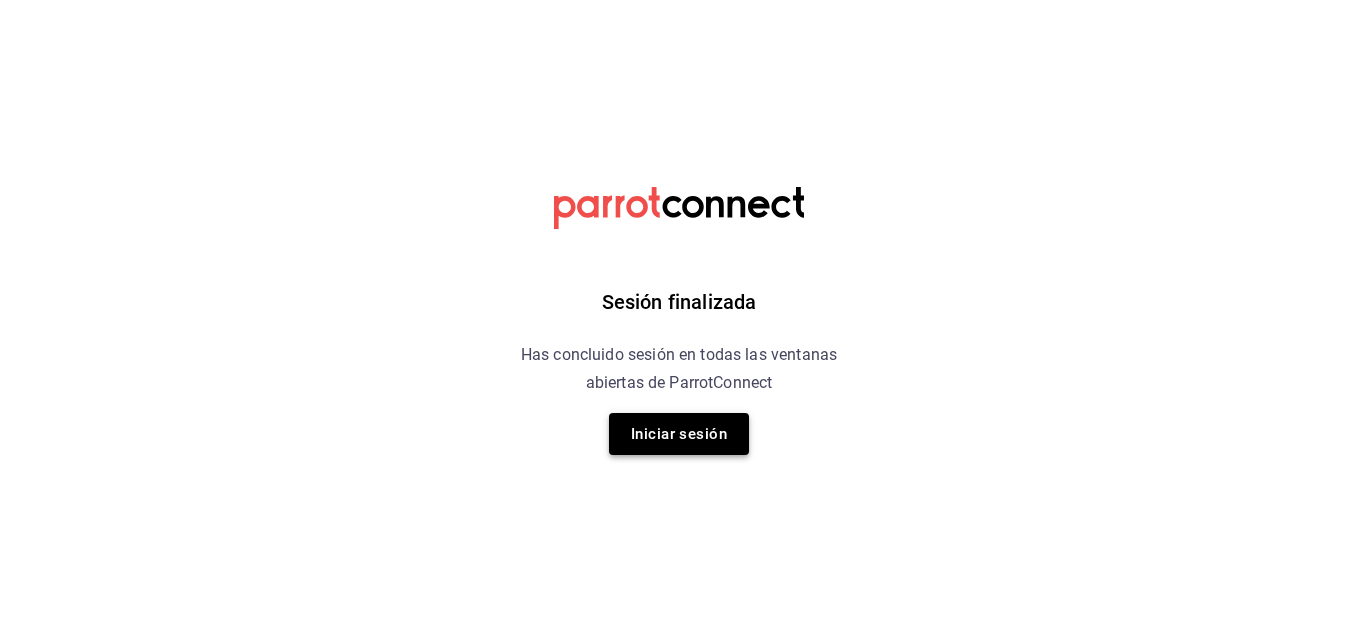 click on "Iniciar sesión" at bounding box center [679, 434] 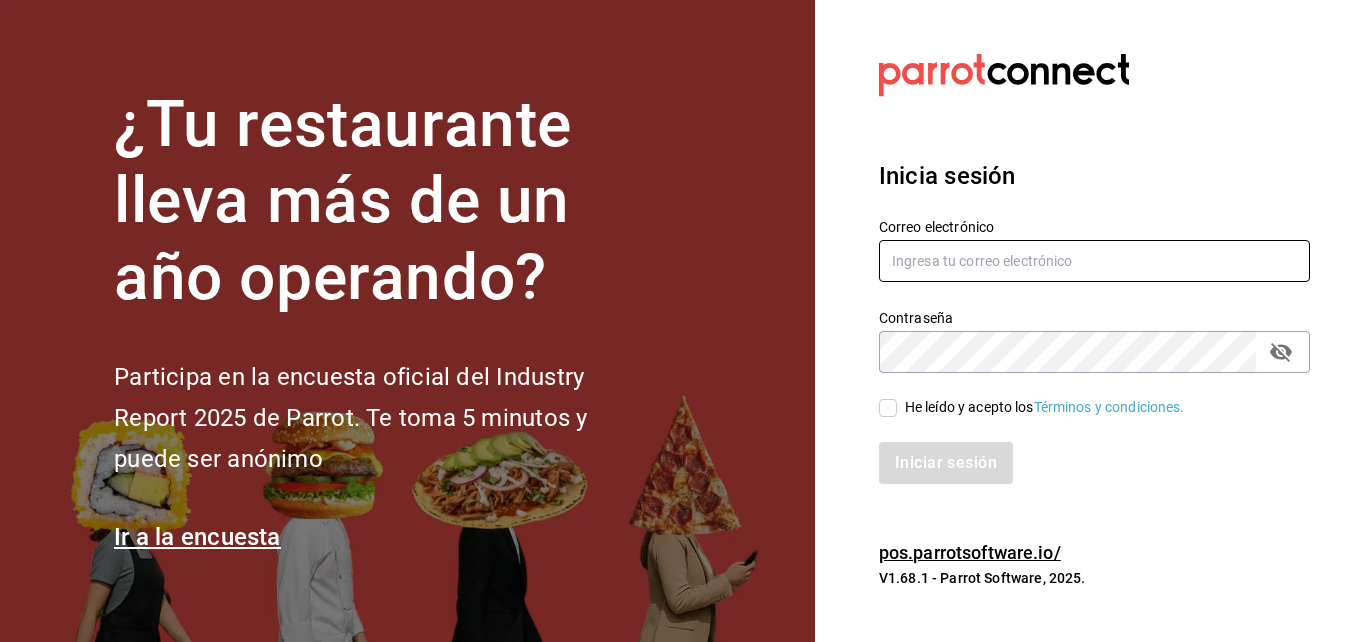 type on "[USERNAME]@[DOMAIN]" 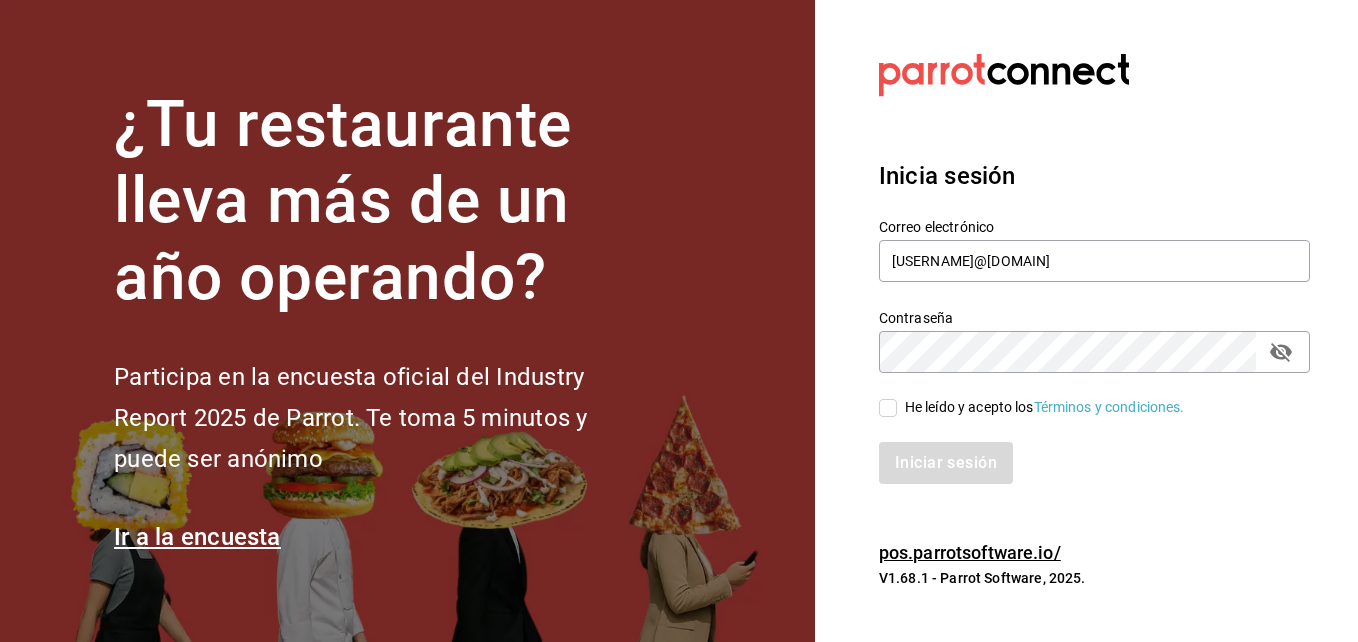 click on "He leído y acepto los  Términos y condiciones." at bounding box center [888, 408] 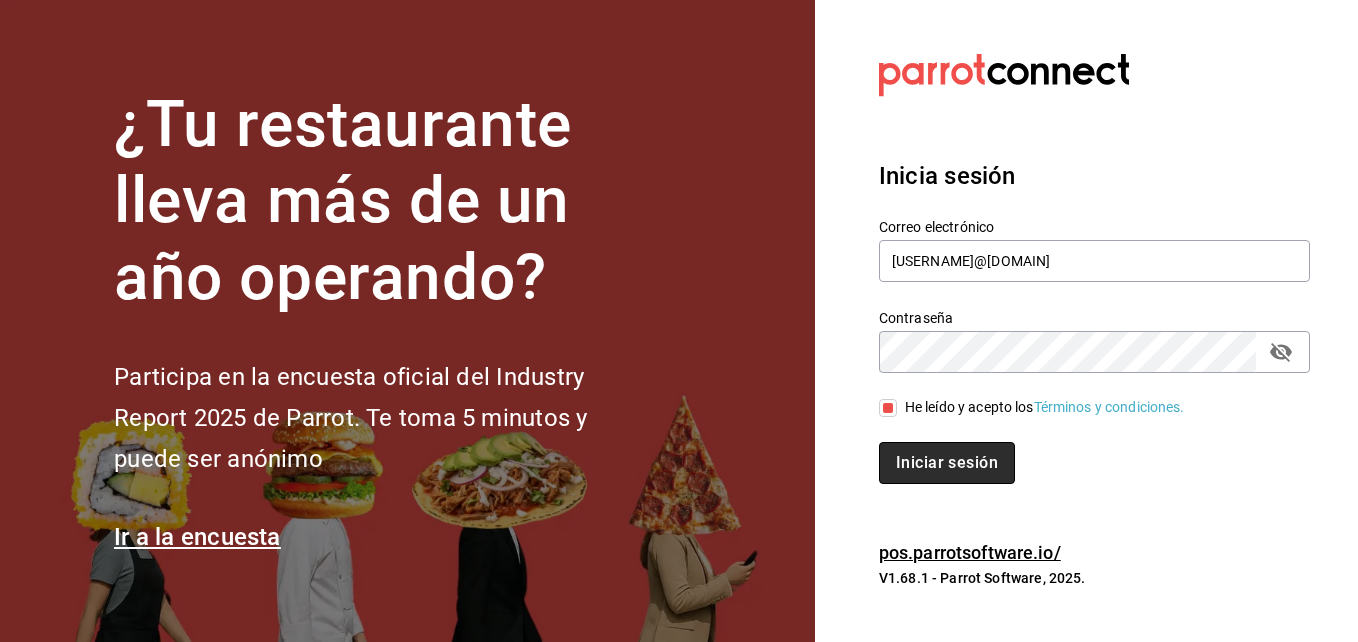 click on "Iniciar sesión" at bounding box center (947, 463) 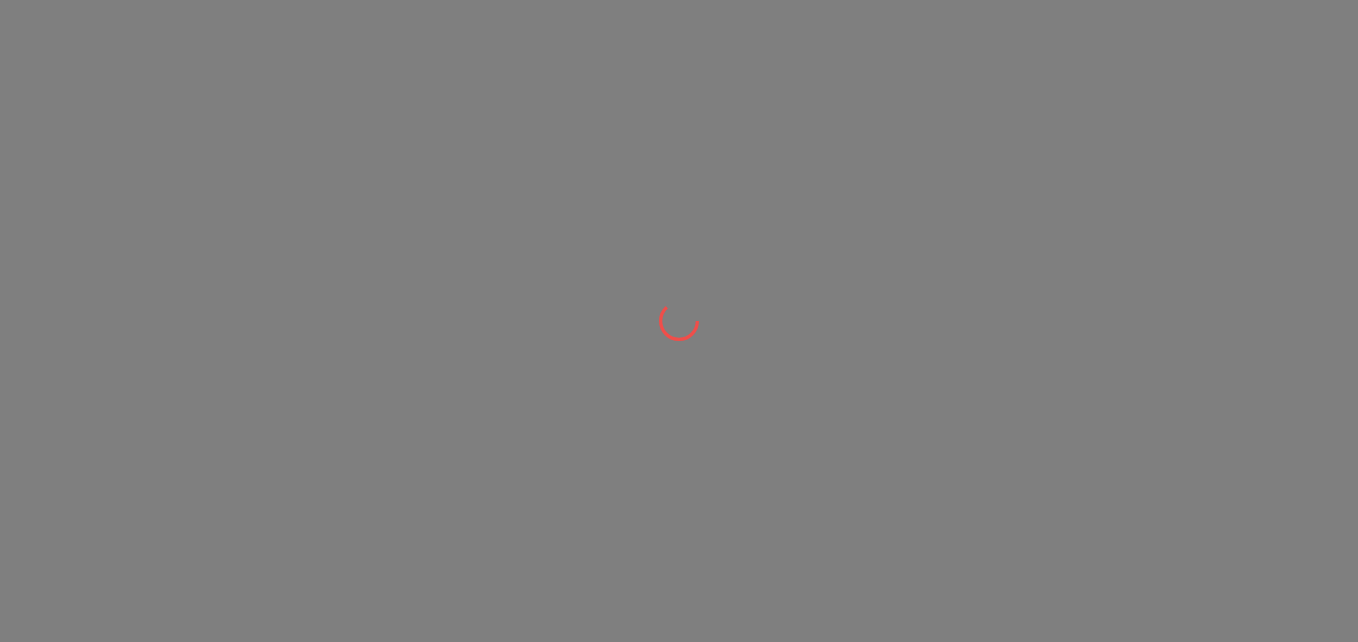 scroll, scrollTop: 0, scrollLeft: 0, axis: both 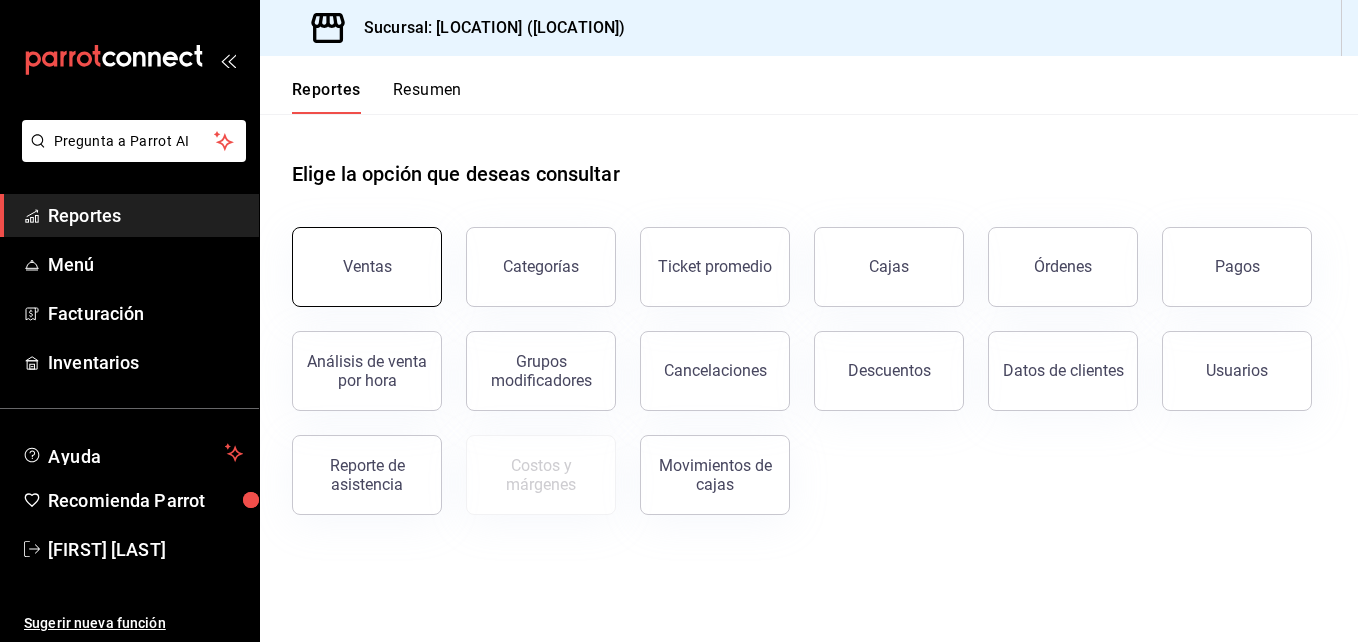 click on "Ventas" at bounding box center [367, 266] 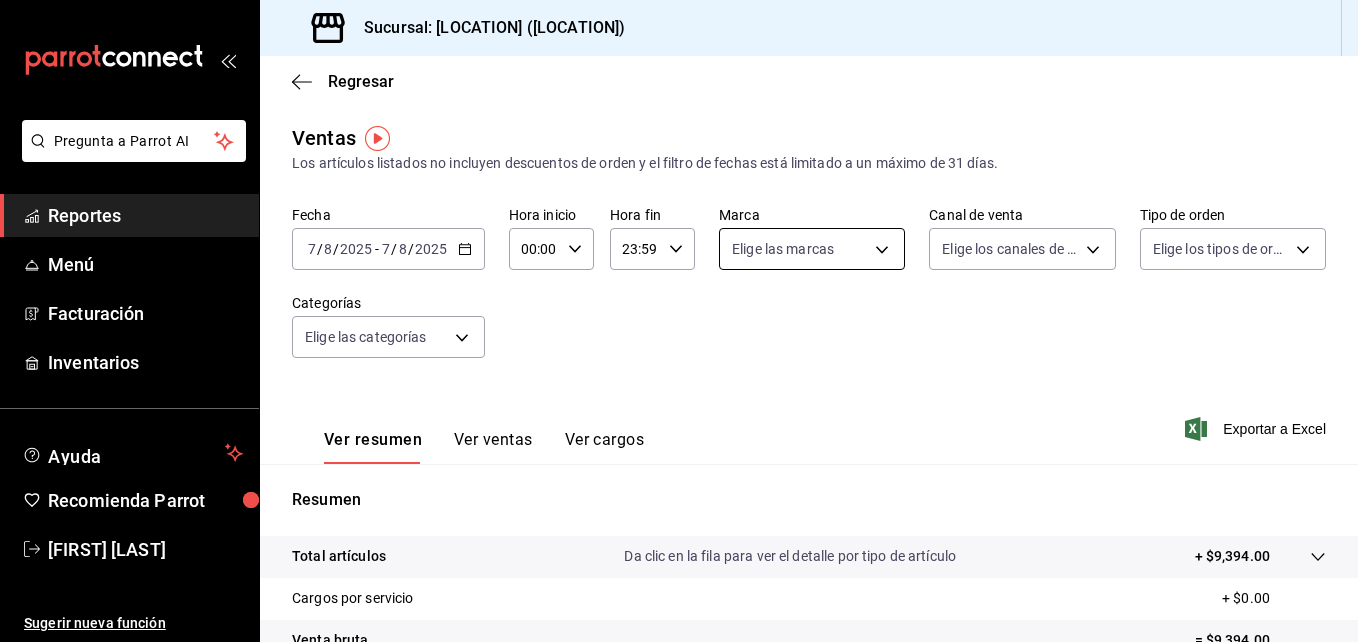 click on "Pregunta a Parrot AI Reportes   Menú   Facturación   Inventarios   Ayuda Recomienda Parrot   [FIRST] [LAST]   Sugerir nueva función   Sucursal: [LOCATION] ([LOCATION]) Regresar Ventas Los artículos listados no incluyen descuentos de orden y el filtro de fechas está limitado a un máximo de 31 días. Fecha [DATE] [DATE] - [DATE] [DATE] Hora inicio [TIME] Hora inicio Hora fin [TIME] Hora fin Marca Elige las marcas Canal de venta Elige los canales de venta Tipo de orden Elige los tipos de orden Categorías Elige las categorías Ver resumen Ver ventas Ver cargos Exportar a Excel Resumen Total artículos Da clic en la fila para ver el detalle por tipo de artículo + $9,394.00 Cargos por servicio + $0.00 Venta bruta = $9,394.00 Descuentos totales - $0.00 Certificados de regalo - $0.00 Venta total = $9,394.00 Impuestos - $1,295.72 Venta neta = $8,098.28 Pregunta a Parrot AI Reportes   Menú   Facturación   Inventarios   Ayuda Recomienda Parrot   [FIRST] [LAST]     Ir a video" at bounding box center (679, 321) 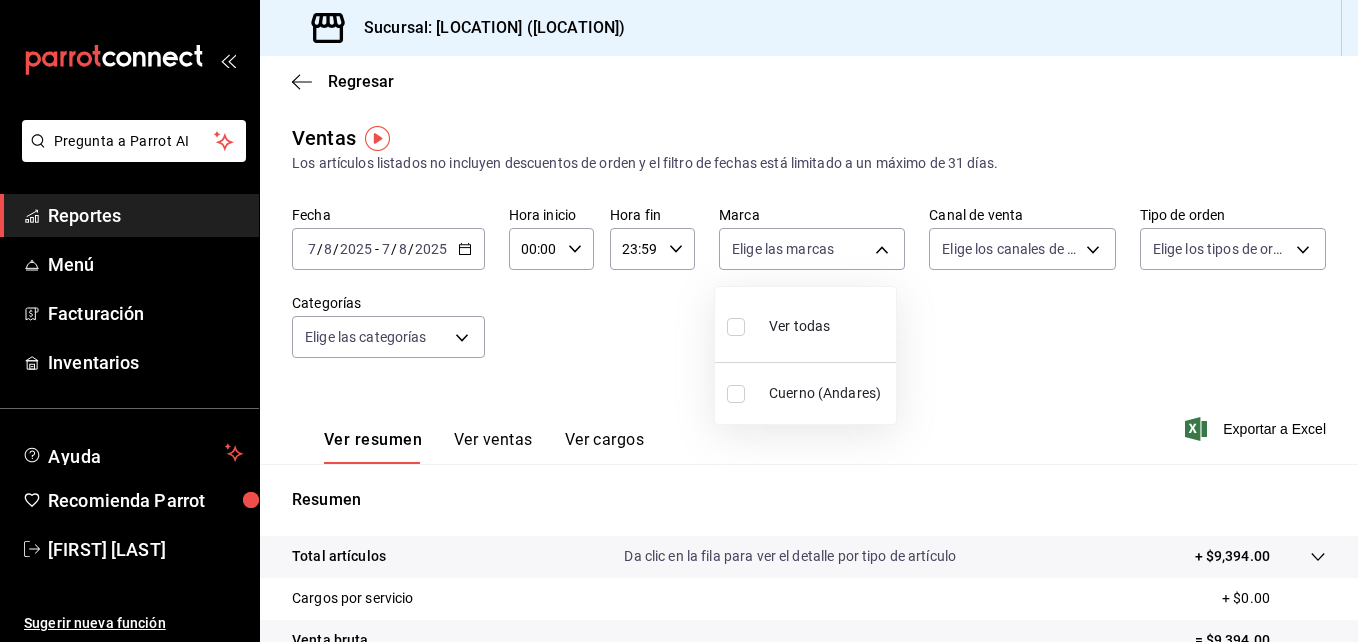 click on "Ver todas" at bounding box center [799, 326] 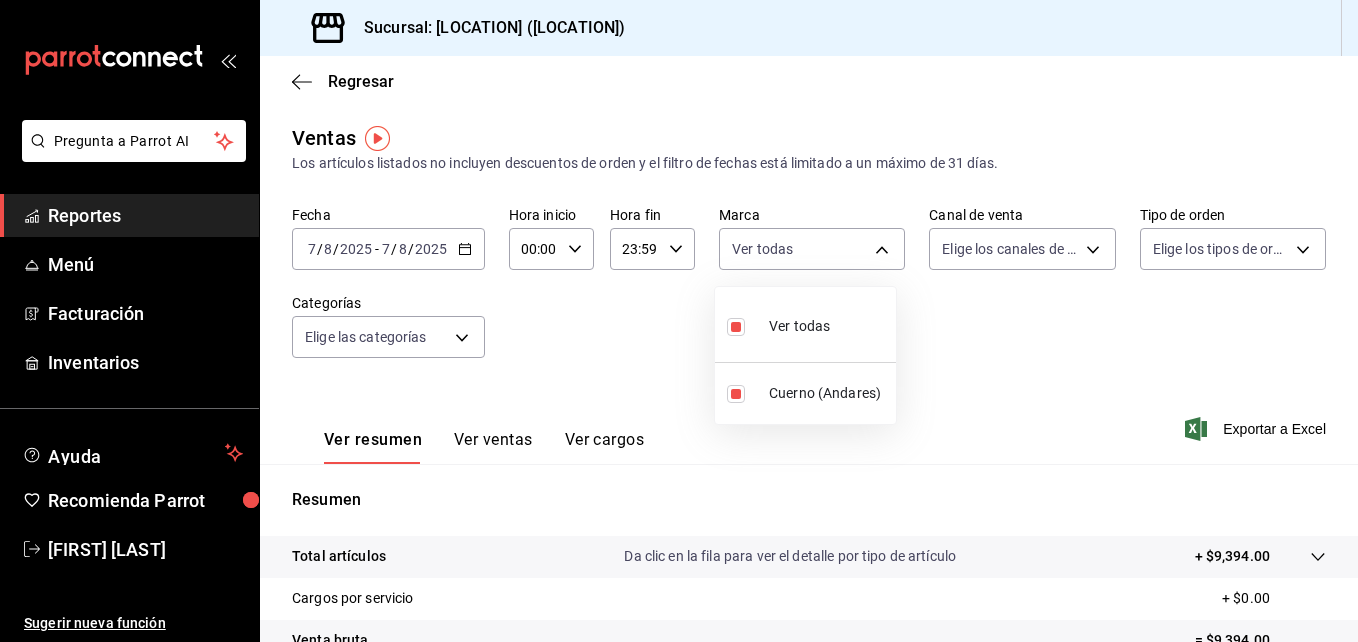 click at bounding box center (679, 321) 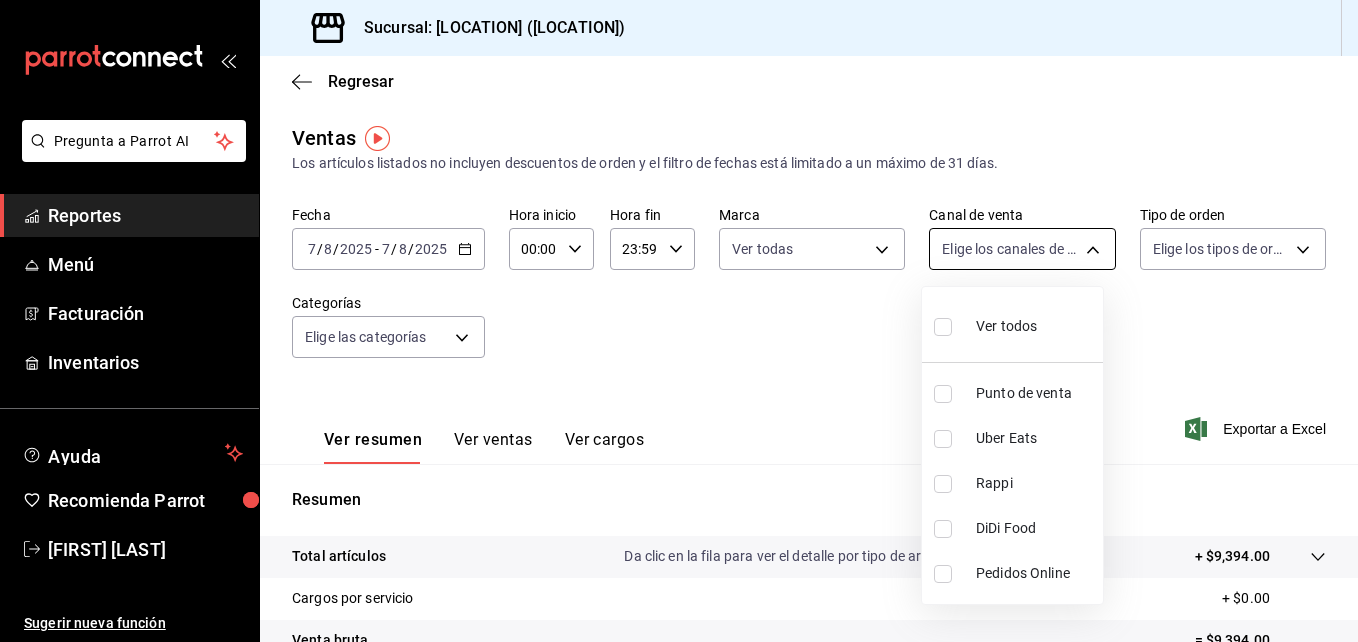 click on "Pregunta a Parrot AI Reportes   Menú   Facturación   Inventarios   Ayuda Recomienda Parrot   [FIRST] [LAST]   Sugerir nueva función   Sucursal: [LOCATION] ([LOCATION]) Regresar Ventas Los artículos listados no incluyen descuentos de orden y el filtro de fechas está limitado a un máximo de 31 días. Fecha [DATE] [DATE] - [DATE] [DATE] Hora inicio [TIME] Hora inicio Hora fin [TIME] Hora fin Marca Ver todas [UUID] Canal de venta Elige los canales de venta Tipo de orden Elige los tipos de orden Categorías Elige las categorías Ver resumen Ver ventas Ver cargos Exportar a Excel Resumen Total artículos Da clic en la fila para ver el detalle por tipo de artículo + $9,394.00 Cargos por servicio + $0.00 Venta bruta = $9,394.00 Descuentos totales - $0.00 Certificados de regalo - $0.00 Venta total = $9,394.00 Impuestos - $1,295.72 Venta neta = $8,098.28 Pregunta a Parrot AI Reportes   Menú   Facturación   Inventarios   Ayuda Recomienda Parrot       Ir a video" at bounding box center [679, 321] 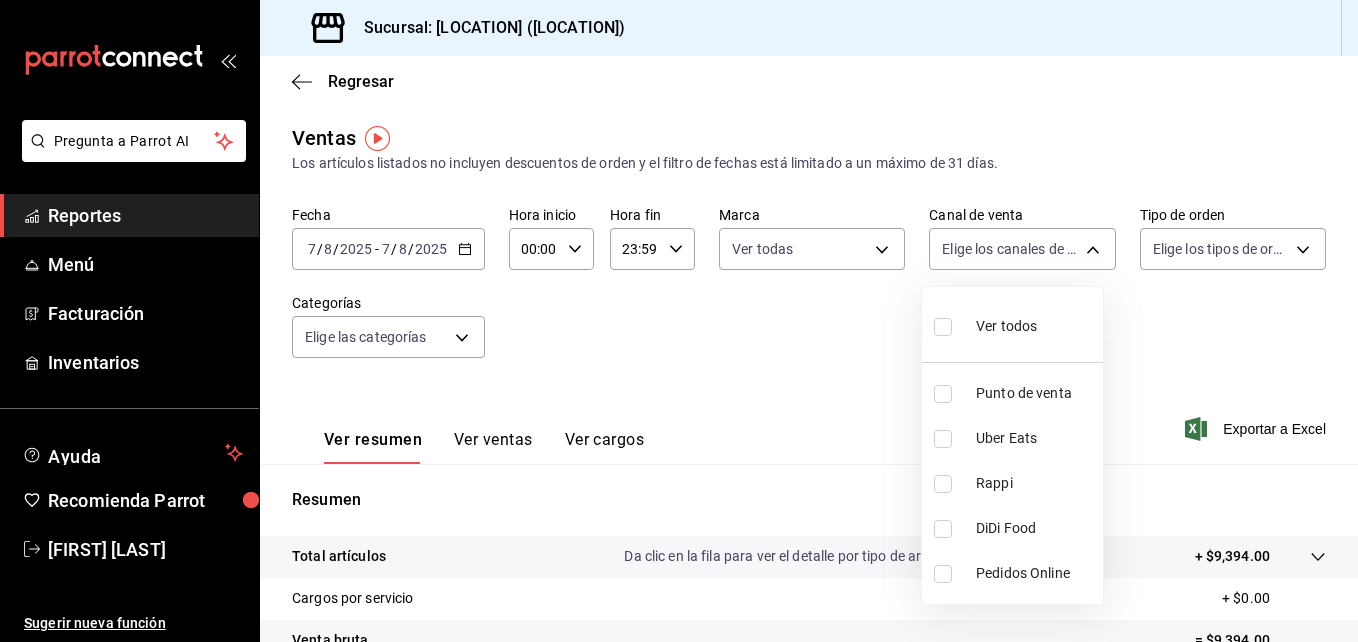 click at bounding box center (943, 327) 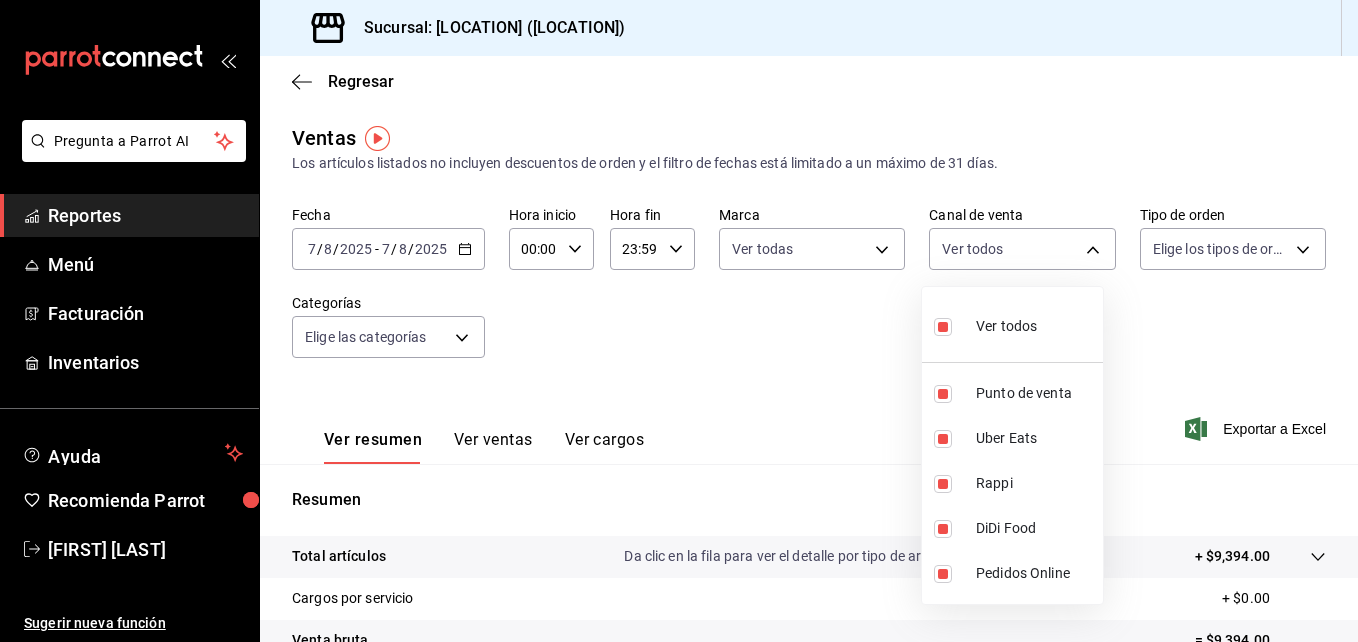 click at bounding box center [679, 321] 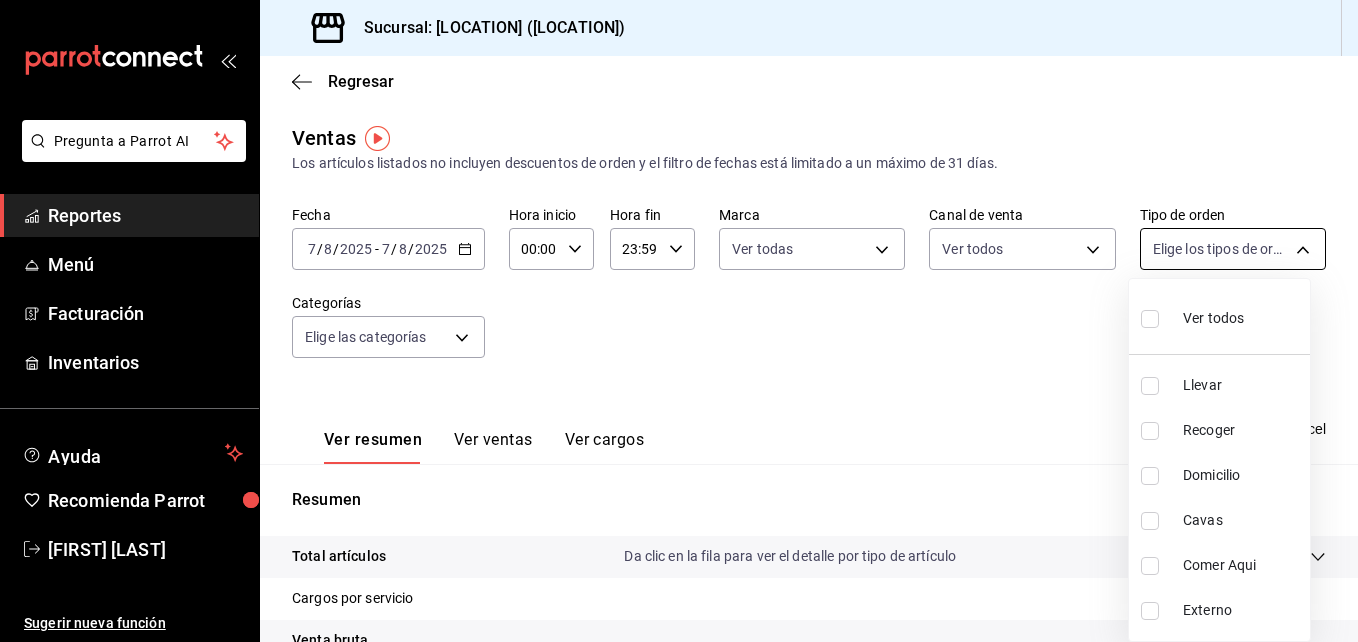 click on "Pregunta a Parrot AI Reportes   Menú   Facturación   Inventarios   Ayuda Recomienda Parrot   [FIRST] [LAST]   Sugerir nueva función   Sucursal: [LOCATION] ([LOCATION]) Regresar Ventas Los artículos listados no incluyen descuentos de orden y el filtro de fechas está limitado a un máximo de 31 días. Fecha [DATE] [DATE] - [DATE] [DATE] Hora inicio [TIME] Hora inicio Hora fin [TIME] Hora fin Marca Ver todas [UUID] Canal de venta Ver todos PARROT,UBER_EATS,RAPPI,DIDI_FOOD,ONLINE Tipo de orden Elige los tipos de orden Categorías Elige las categorías Ver resumen Ver ventas Ver cargos Exportar a Excel Resumen Total artículos Da clic en la fila para ver el detalle por tipo de artículo + $9,394.00 Cargos por servicio + $0.00 Venta bruta = $9,394.00 Descuentos totales - $0.00 Certificados de regalo - $0.00 Venta total = $9,394.00 Impuestos - $1,295.72 Venta neta = $8,098.28 Pregunta a Parrot AI Reportes   Menú   Facturación   Inventarios   Ayuda       Llevar" at bounding box center (679, 321) 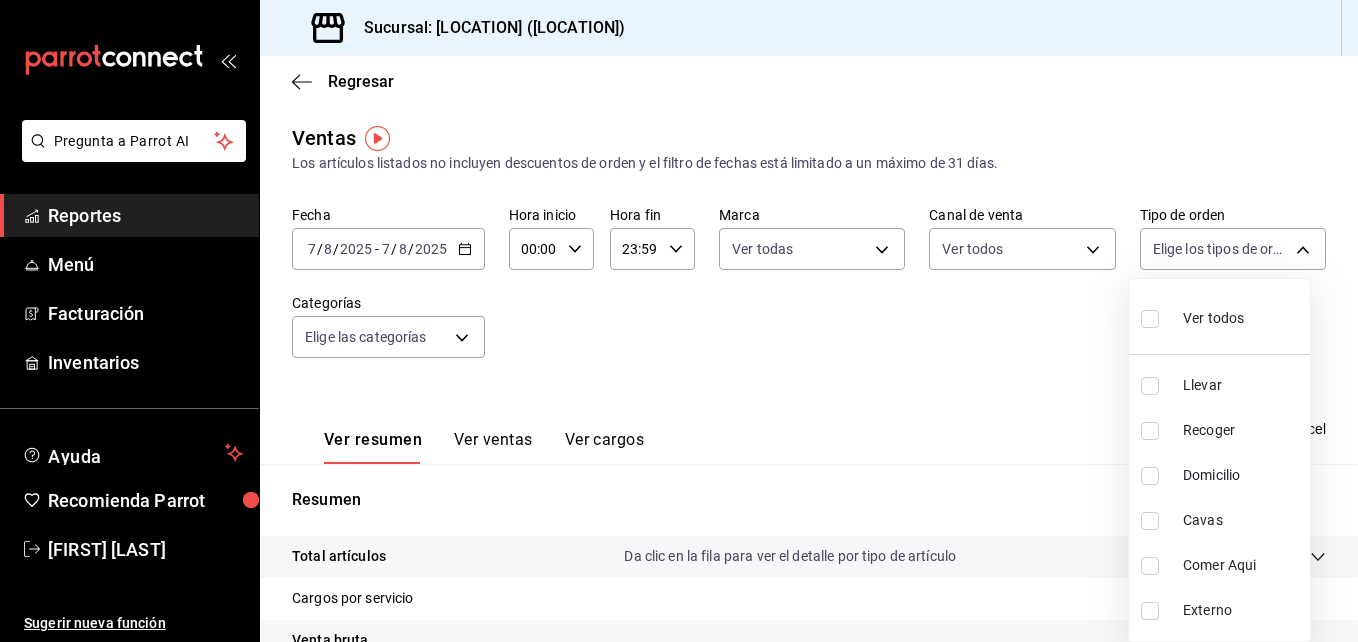 click on "Ver todos" at bounding box center [1213, 318] 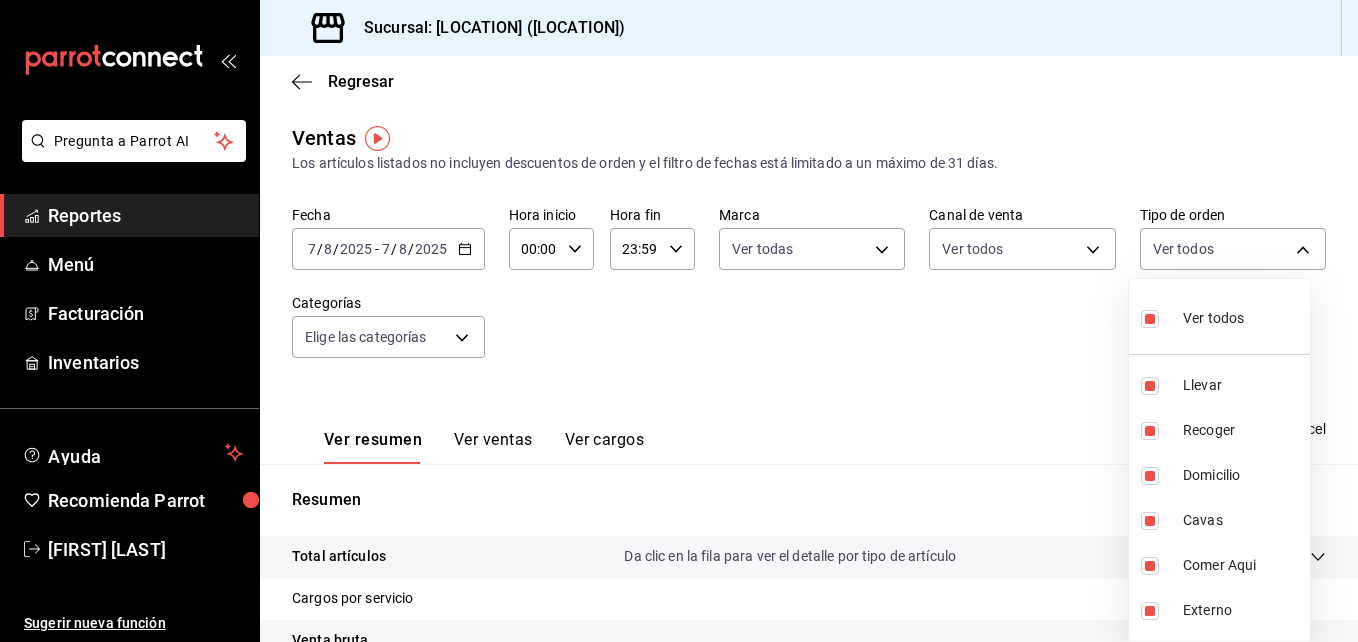 click at bounding box center (679, 321) 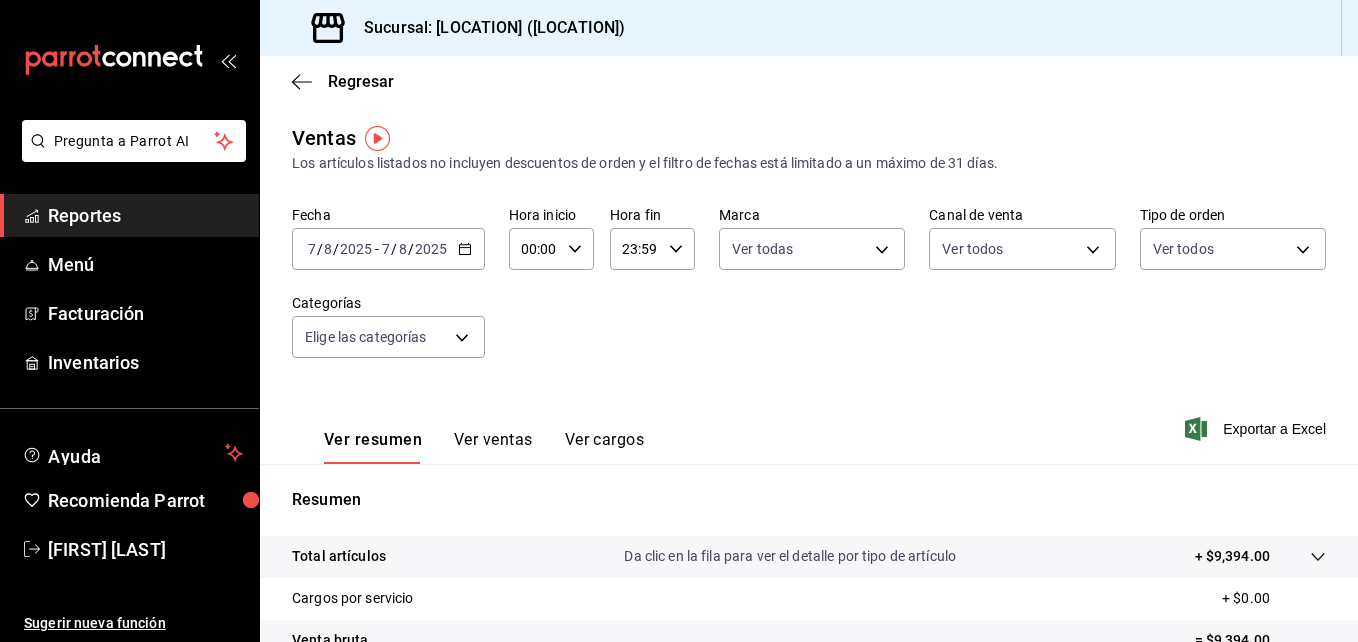 click on "Pregunta a Parrot AI Reportes   Menú   Facturación   Inventarios   Ayuda Recomienda Parrot   [FIRST] [LAST]   Sugerir nueva función   Sucursal: [LOCATION] ([LOCATION]) Regresar Ventas Los artículos listados no incluyen descuentos de orden y el filtro de fechas está limitado a un máximo de 31 días. Fecha [DATE] [DATE] - [DATE] [DATE] Hora inicio [TIME] Hora inicio Hora fin [TIME] Hora fin Marca Ver todas [UUID] Canal de venta Ver todos PARROT,UBER_EATS,RAPPI,DIDI_FOOD,ONLINE Tipo de orden Ver todos [UUID],[UUID],[UUID],[UUID],[UUID],EXTERNAL Categorías Elige las categorías Ver resumen Ver ventas Ver cargos Exportar a Excel Resumen Total artículos Da clic en la fila para ver el detalle por tipo de artículo + $9,394.00 Cargos por servicio + $0.00 Venta bruta = $9,394.00 Descuentos totales - $0.00 - $0.00" at bounding box center [679, 321] 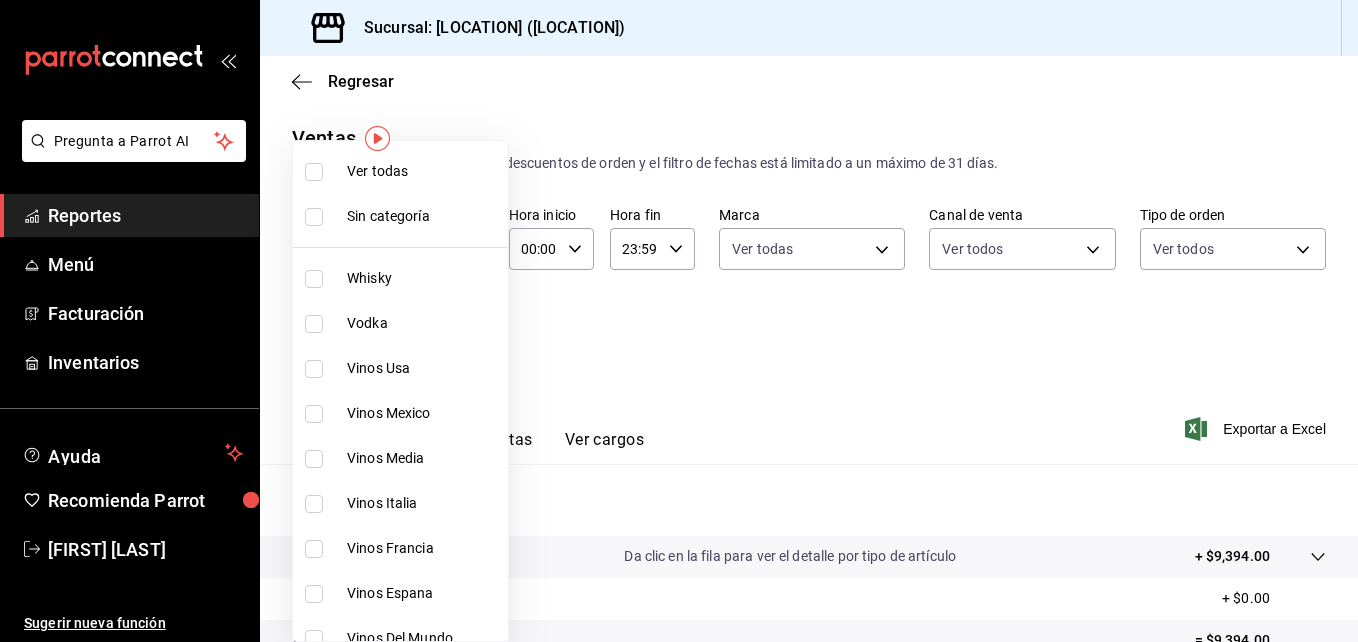 click at bounding box center (314, 172) 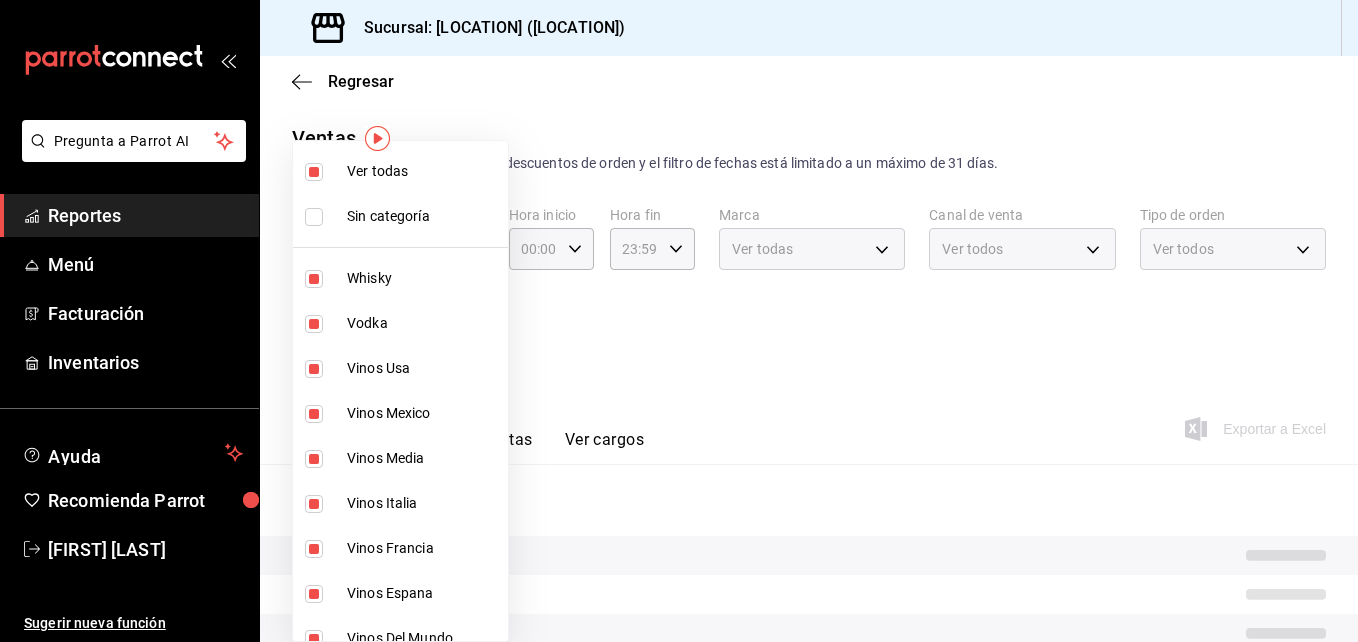 click at bounding box center (679, 321) 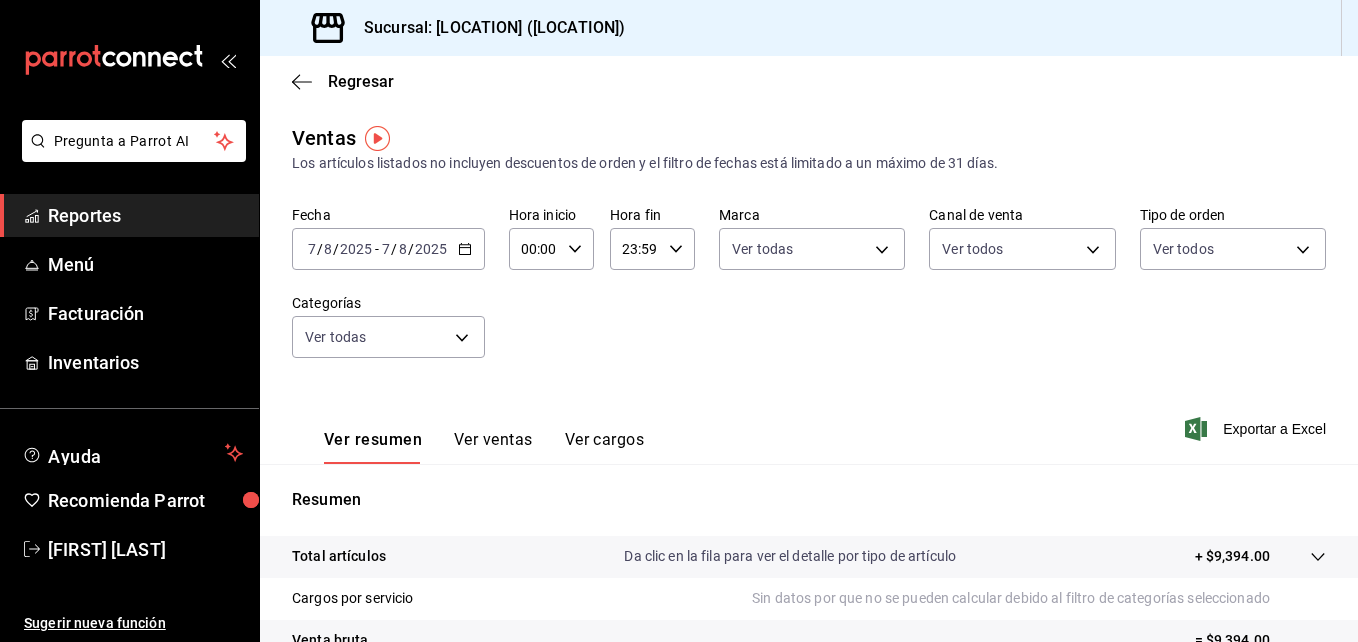 click on "2025-08-07 7 / 8 / 2025 - 2025-08-07 7 / 8 / 2025" at bounding box center (388, 249) 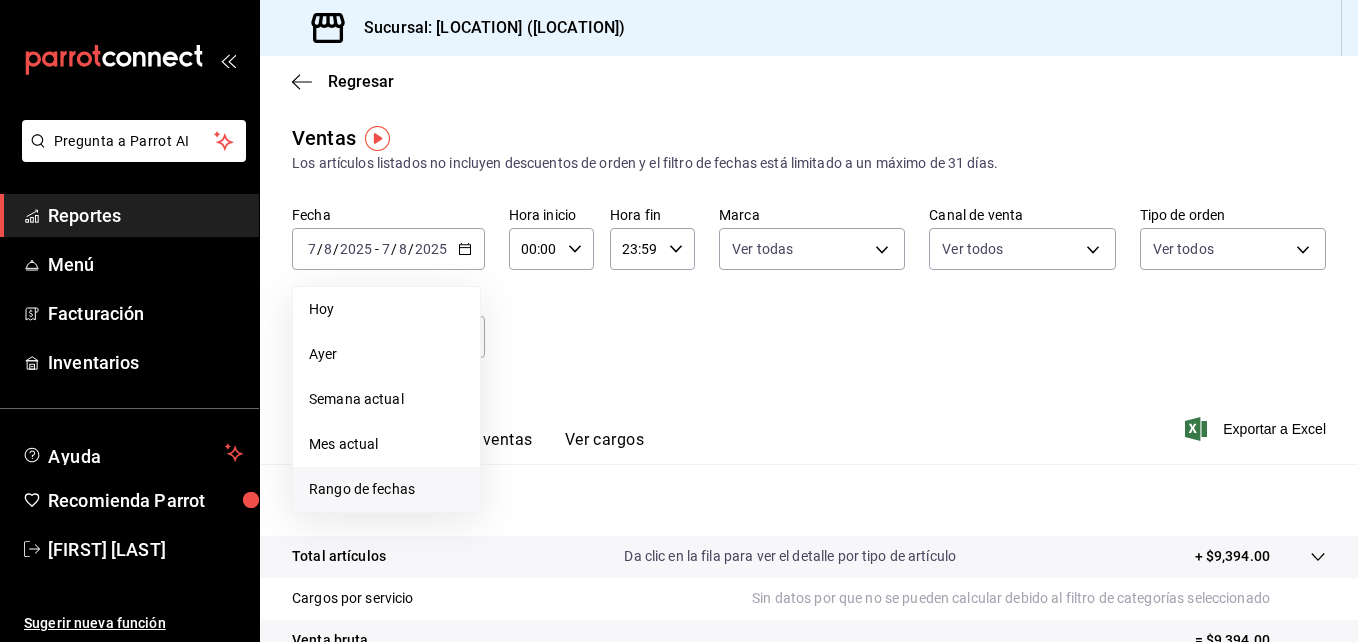 click on "Rango de fechas" at bounding box center (386, 489) 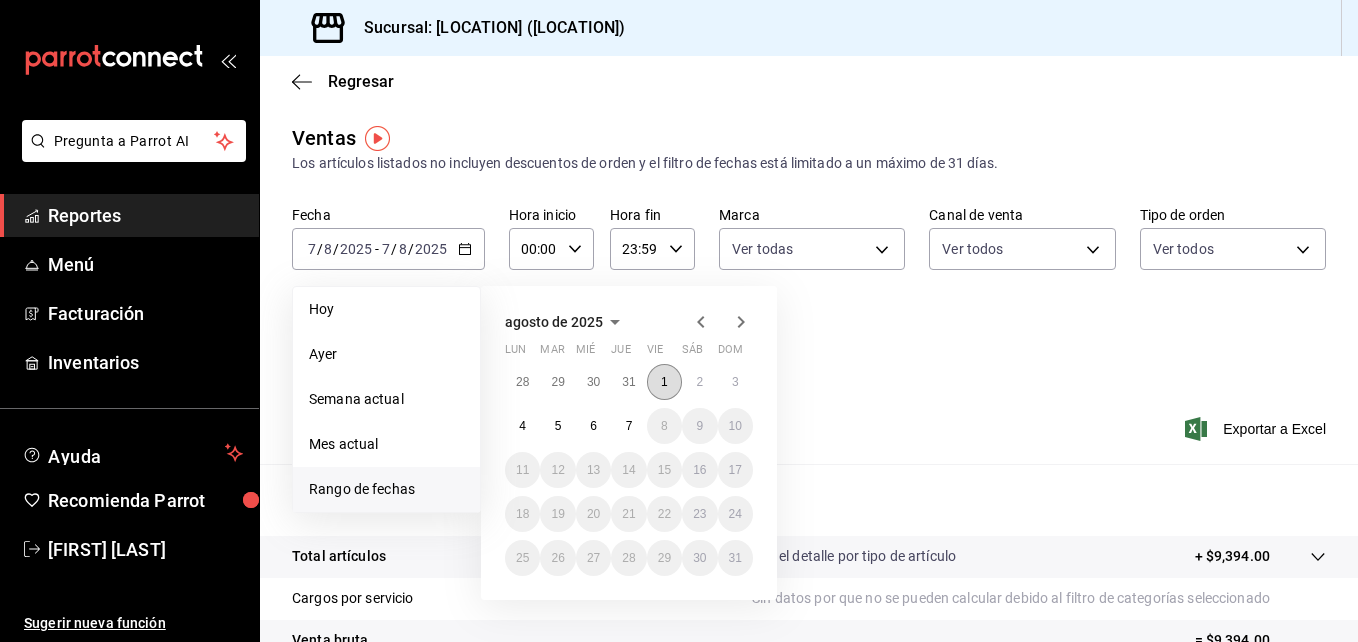 click on "1" at bounding box center (664, 382) 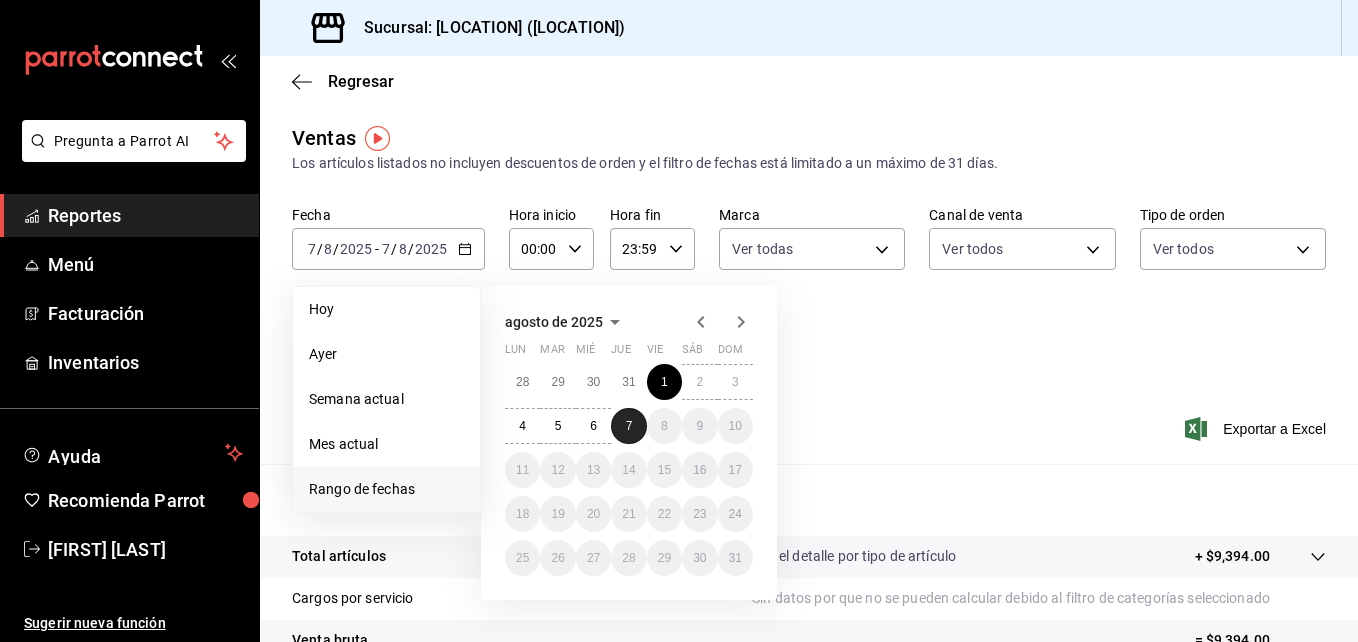 click on "7" at bounding box center [628, 426] 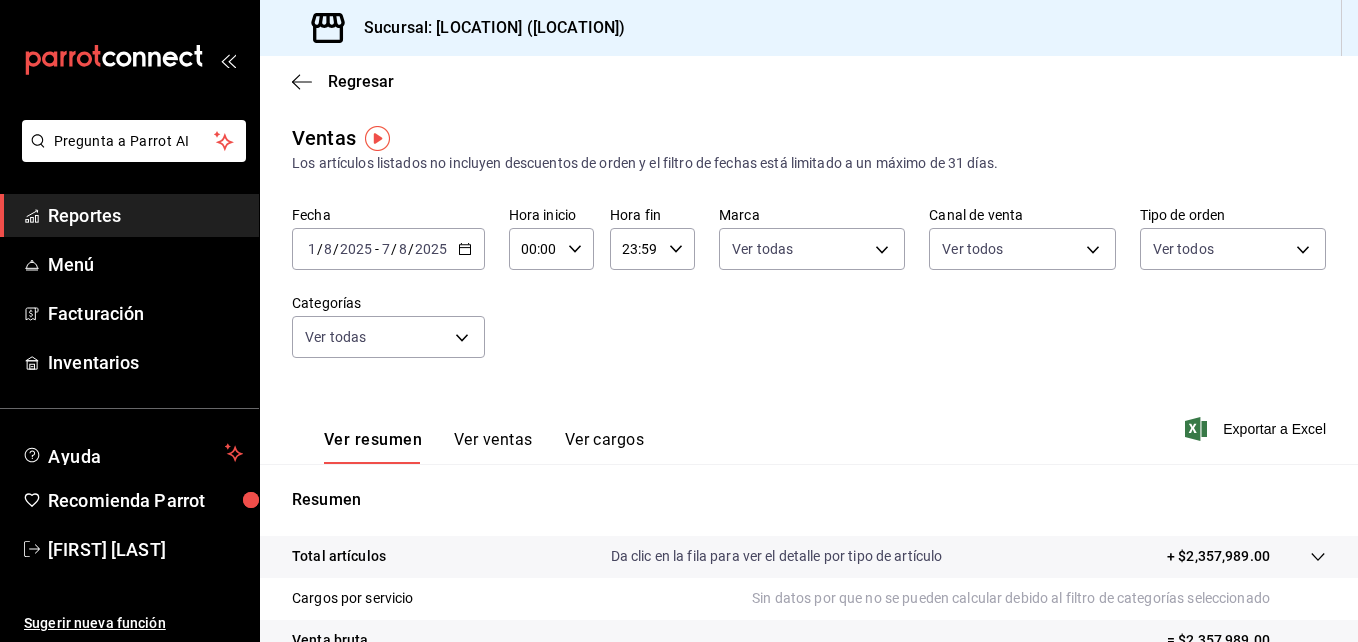 click on "Ver resumen Ver ventas Ver cargos Exportar a Excel" at bounding box center (809, 423) 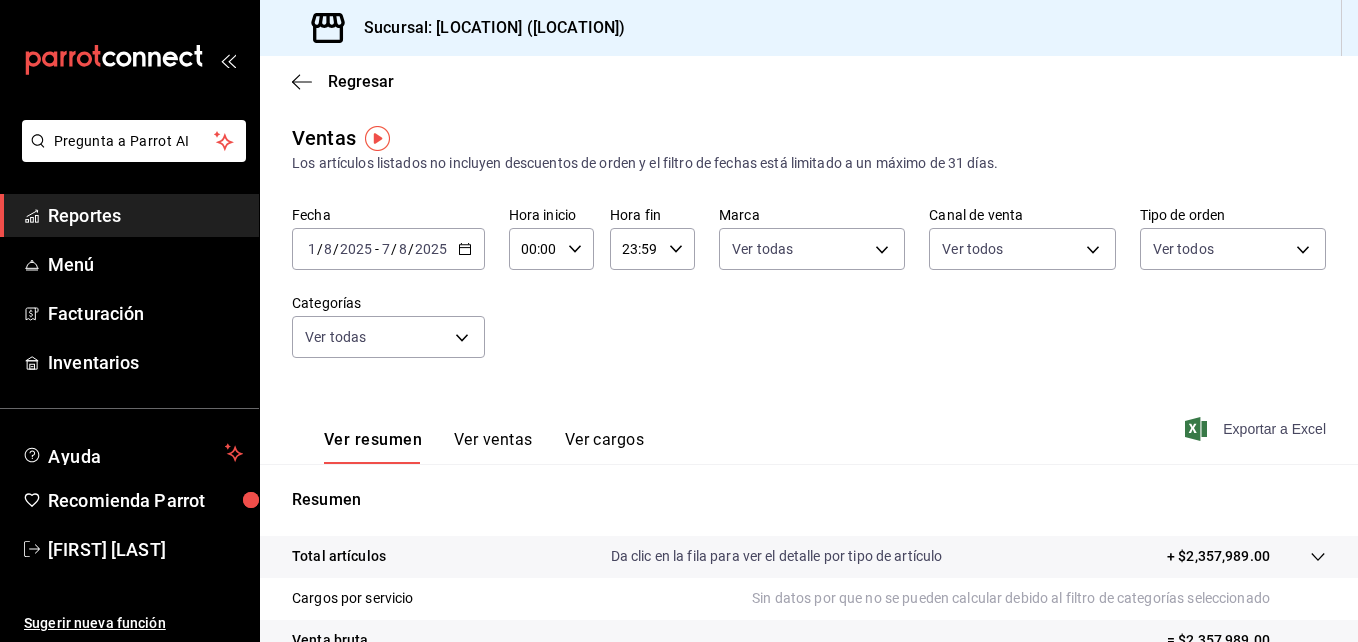 click on "Exportar a Excel" at bounding box center (1257, 429) 